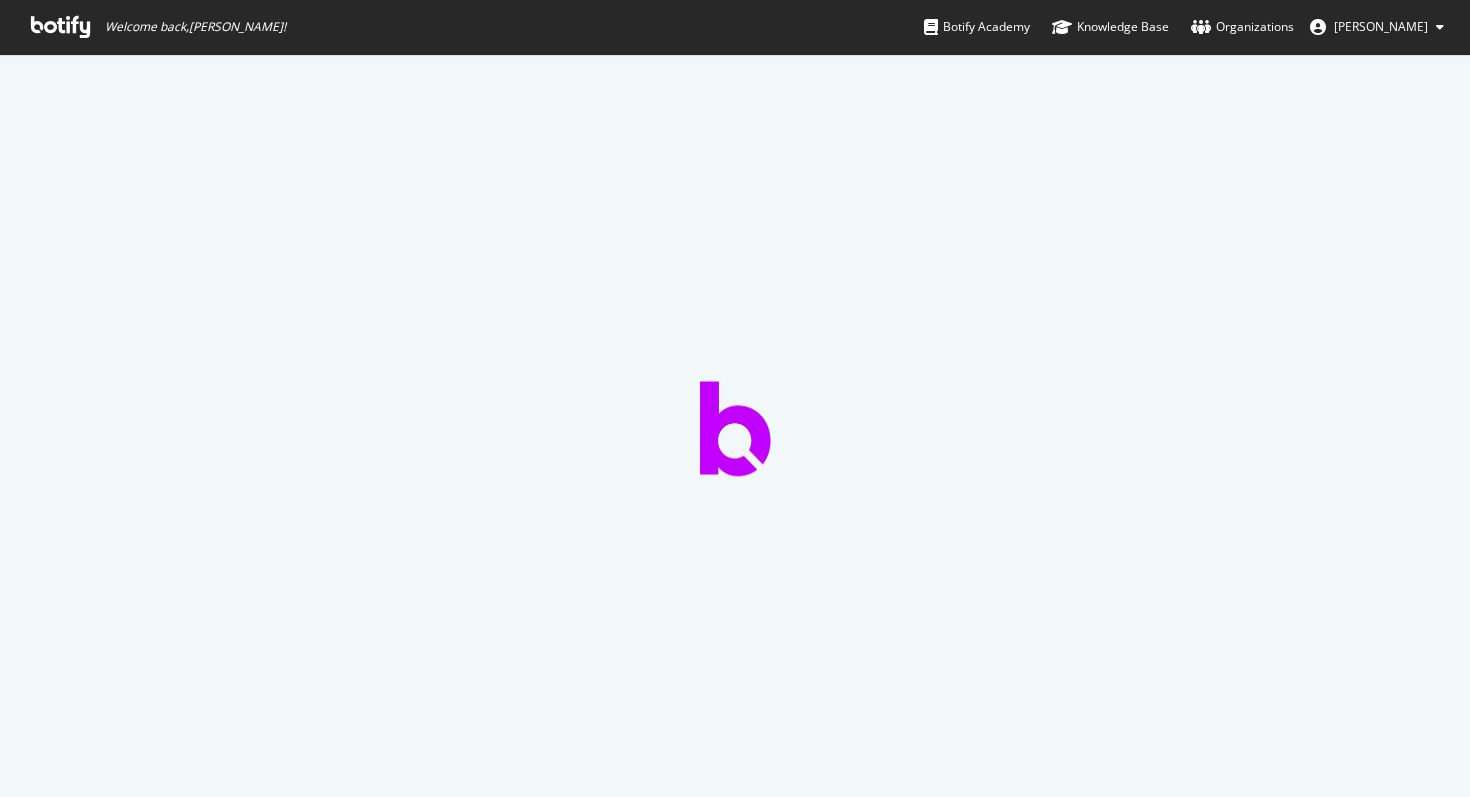 scroll, scrollTop: 0, scrollLeft: 0, axis: both 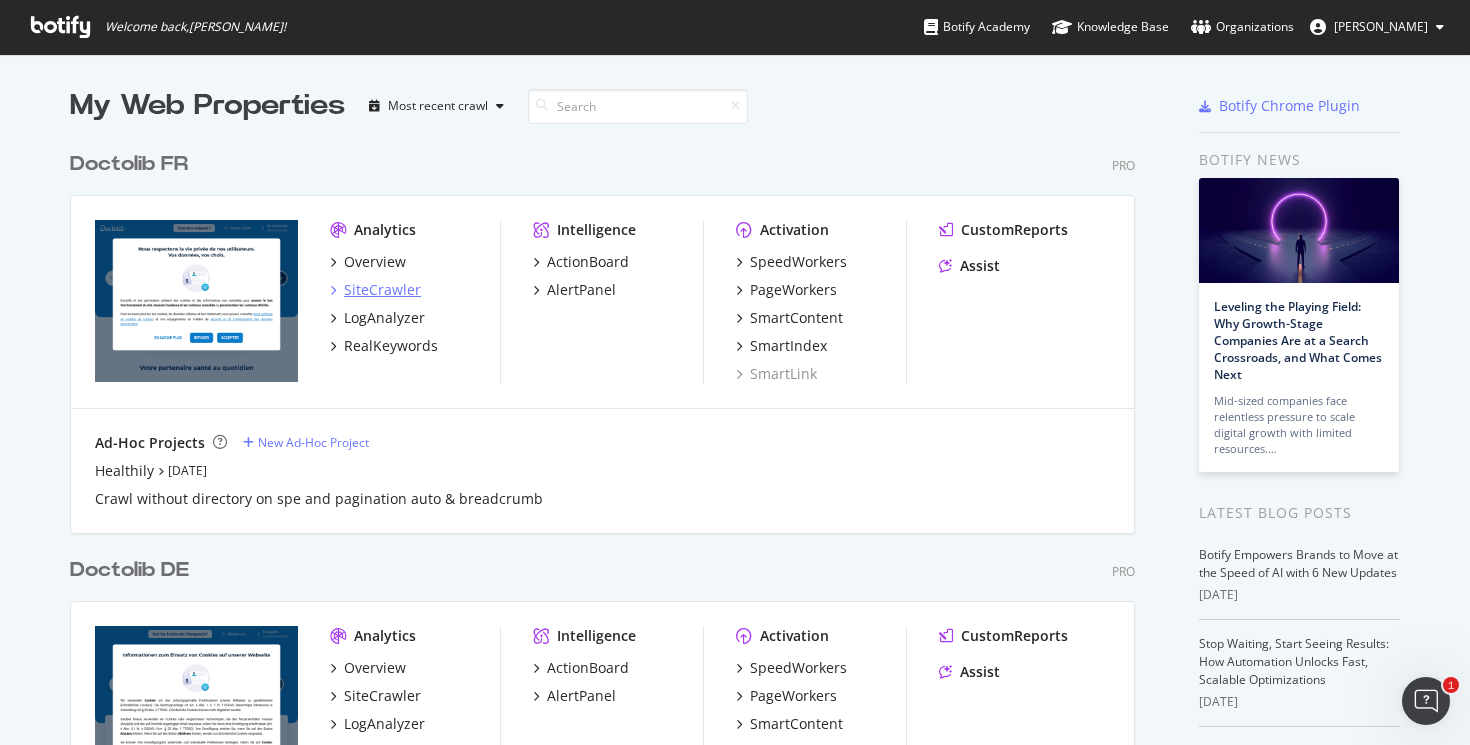 click on "SiteCrawler" at bounding box center [382, 290] 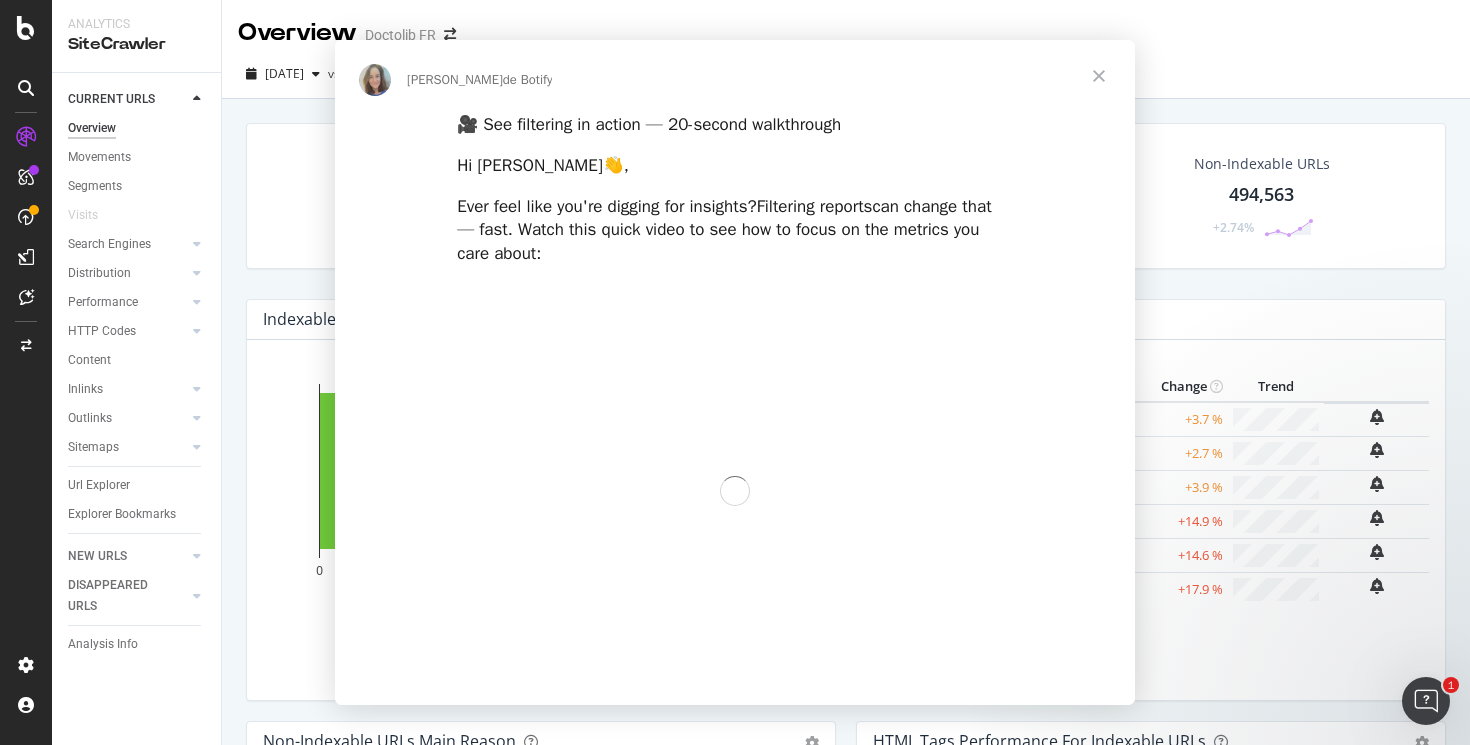 scroll, scrollTop: 0, scrollLeft: 0, axis: both 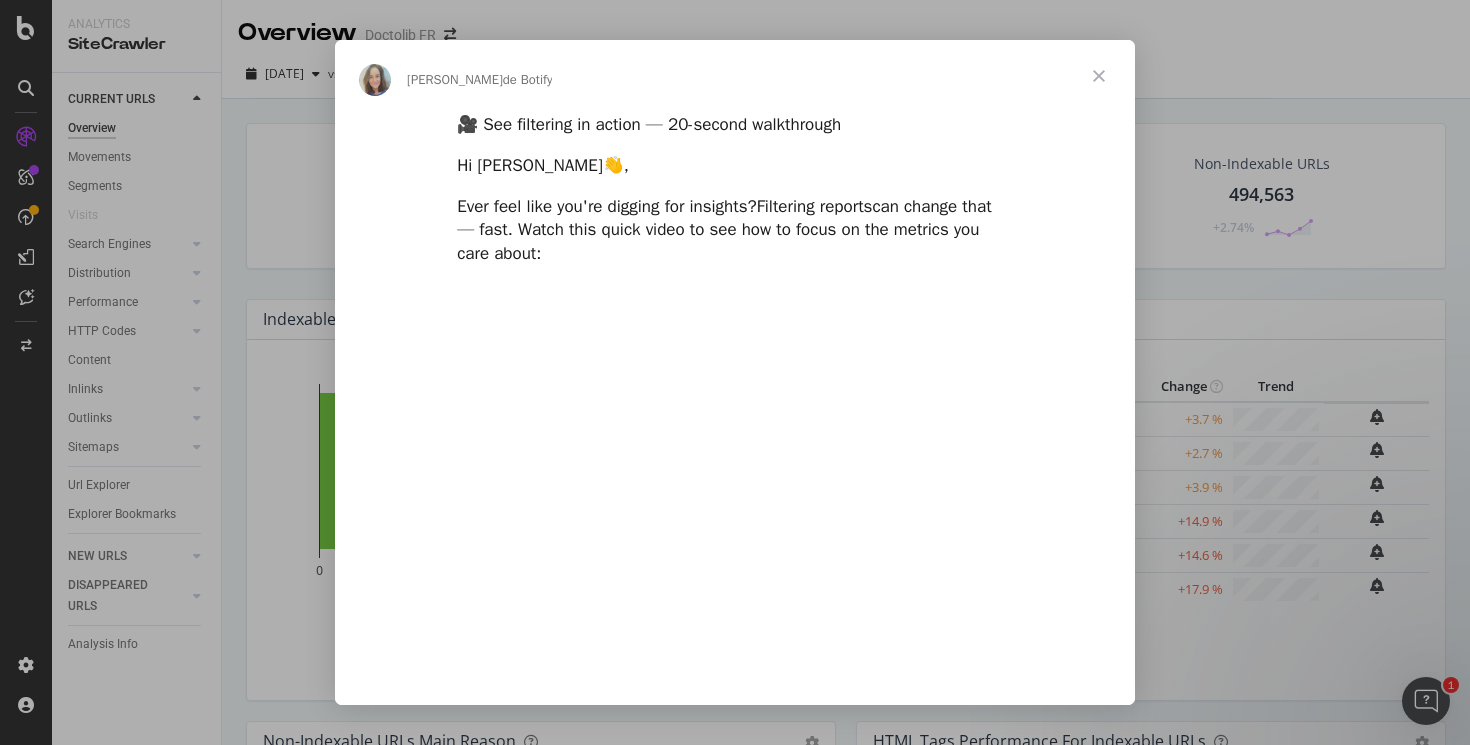 type on "106291" 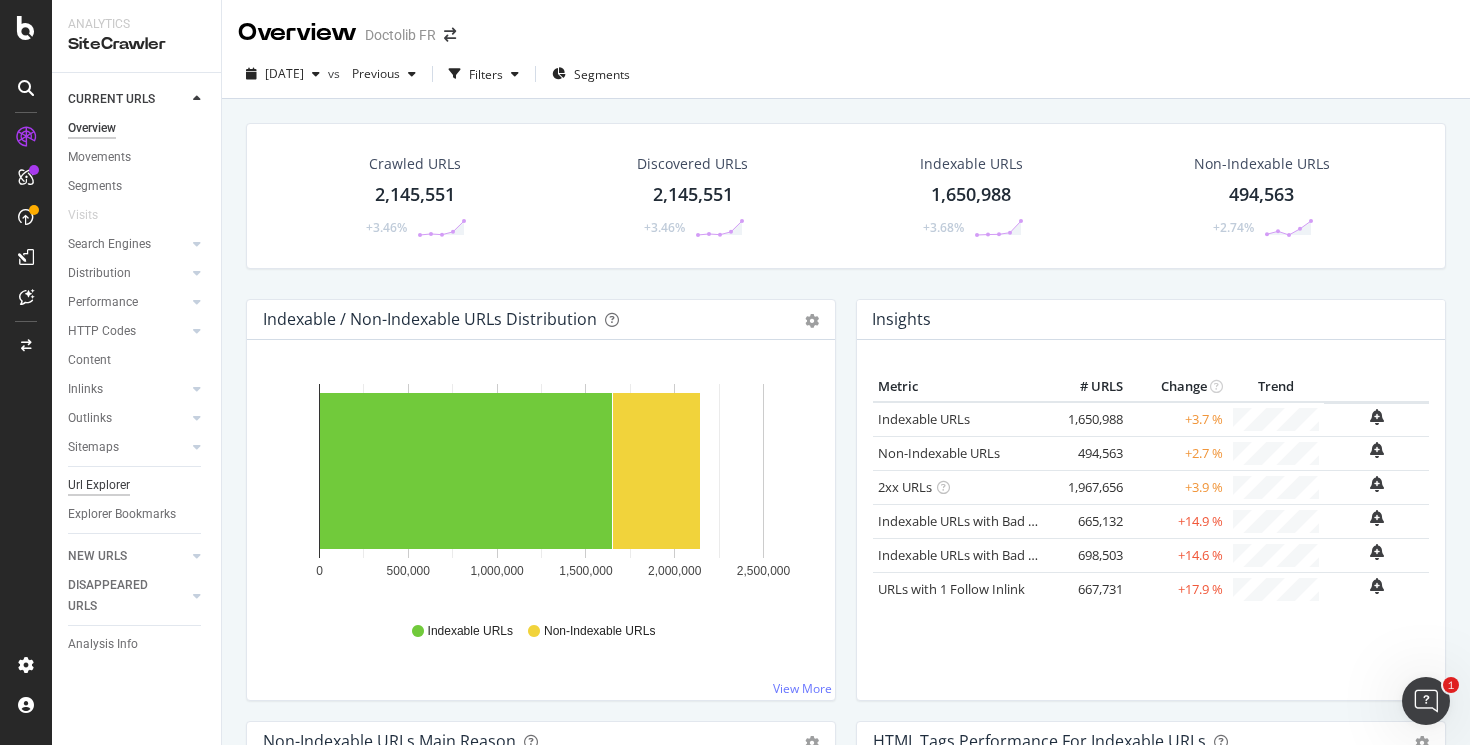 click on "Url Explorer" at bounding box center (99, 485) 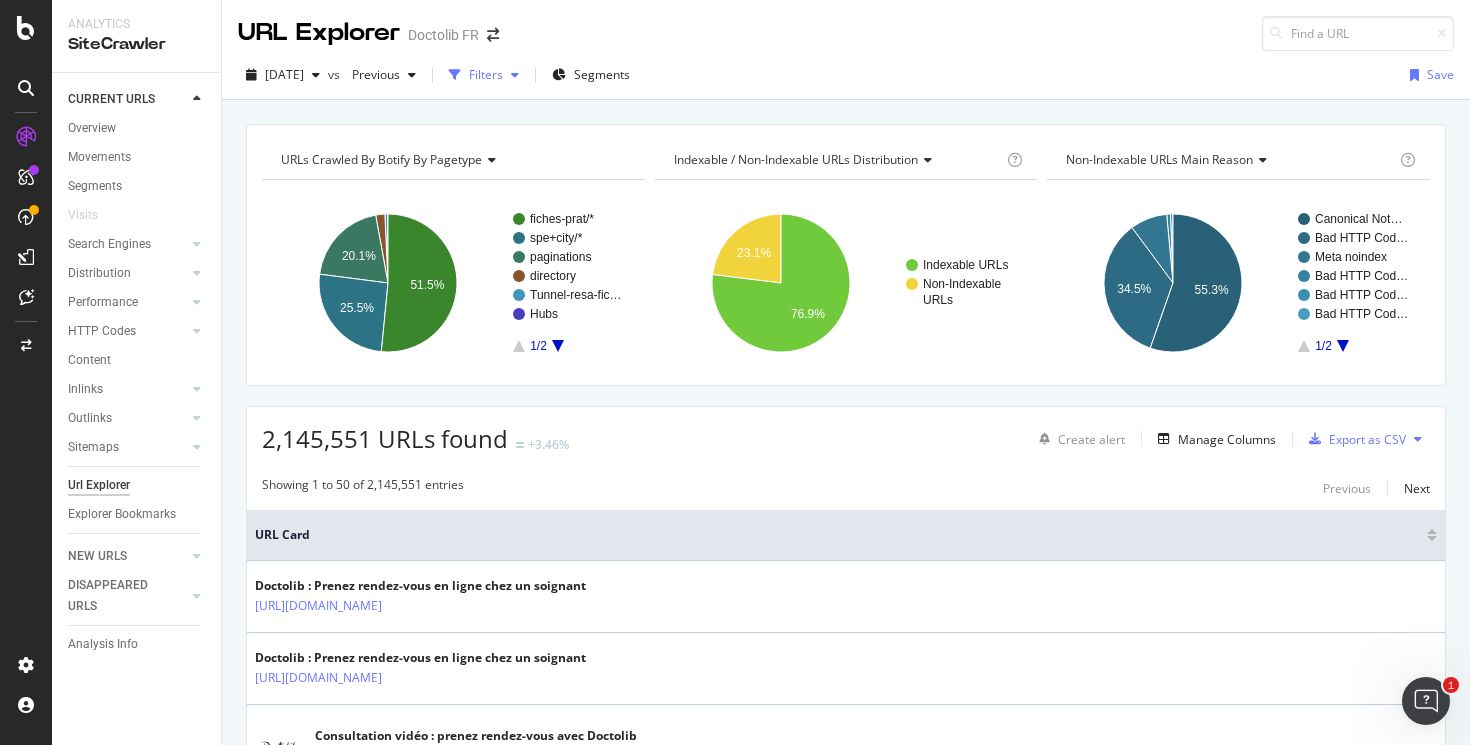 click on "Filters" at bounding box center [486, 74] 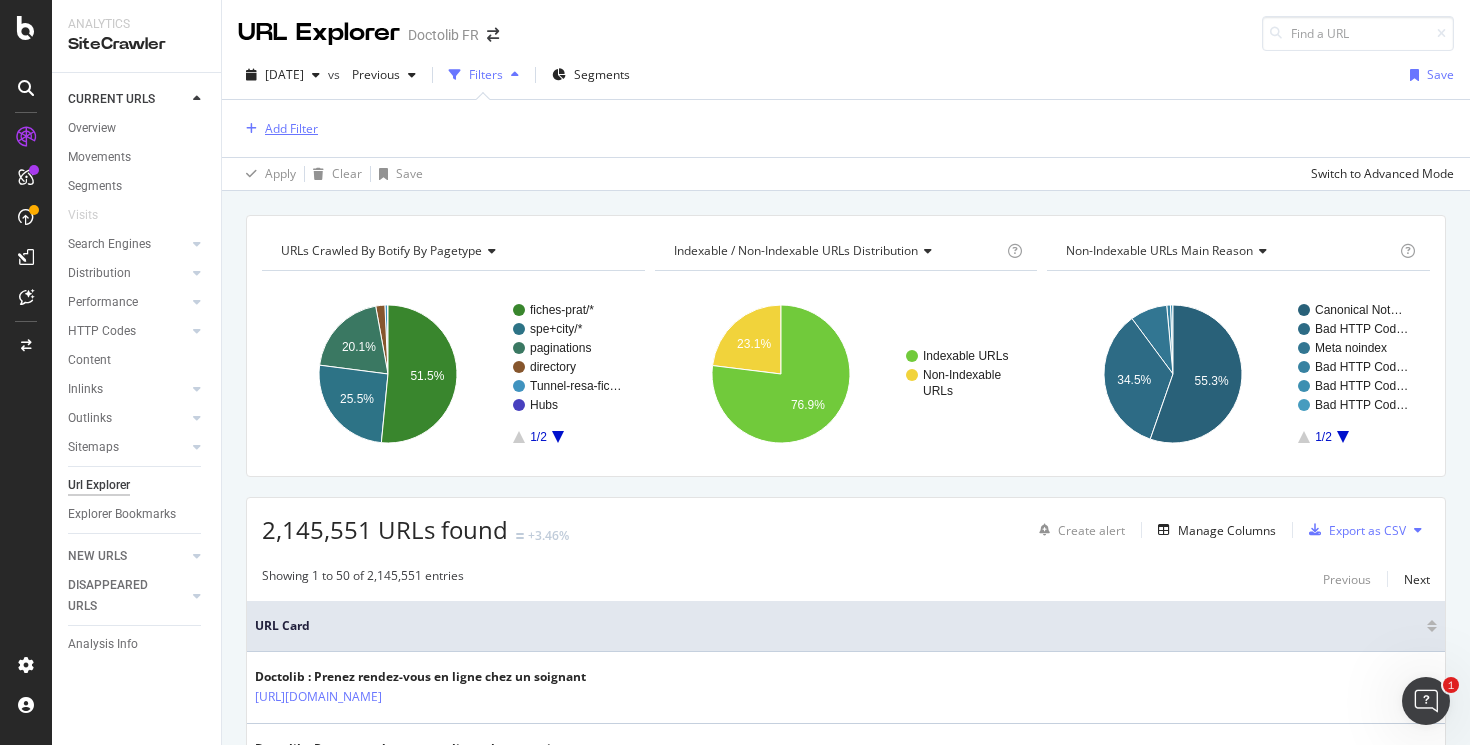 click on "Add Filter" at bounding box center (291, 128) 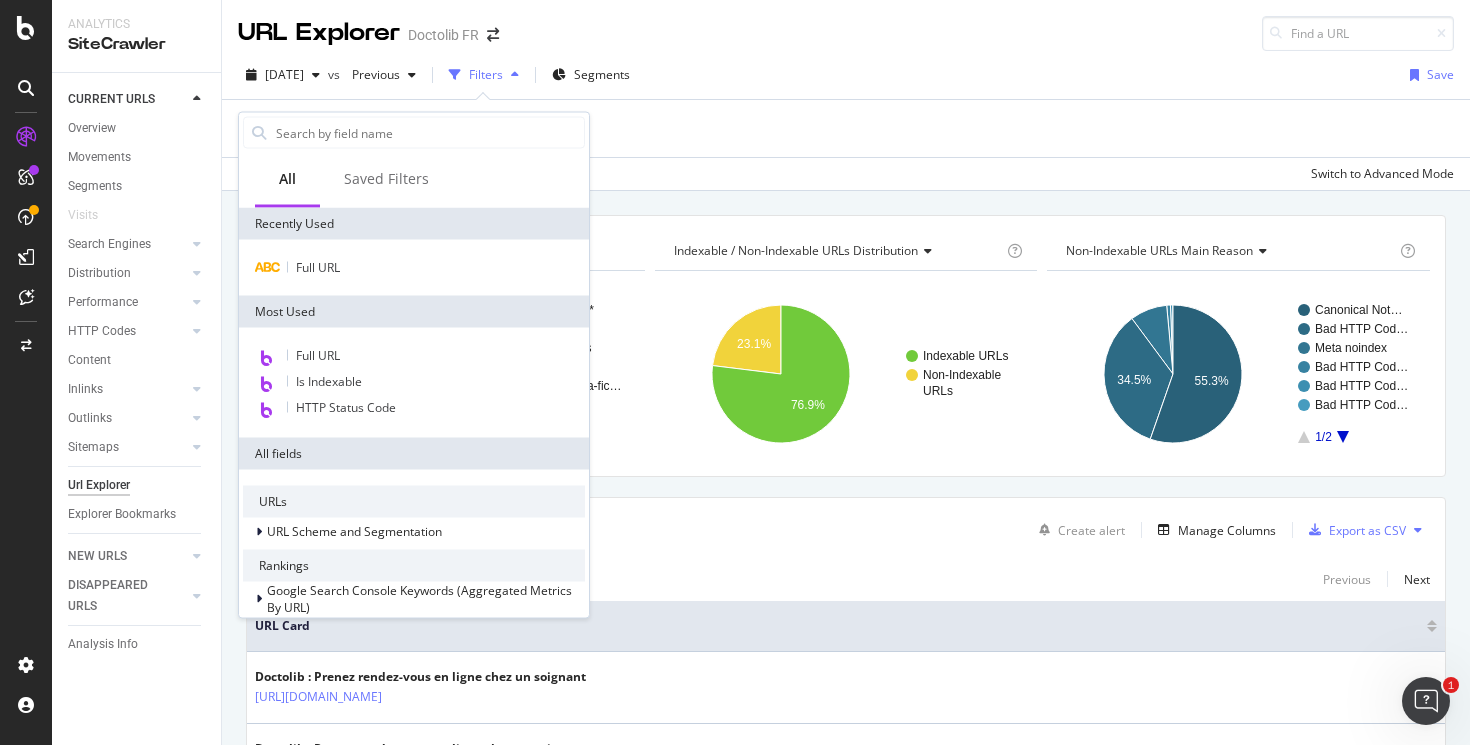 click on "Filters" at bounding box center [486, 74] 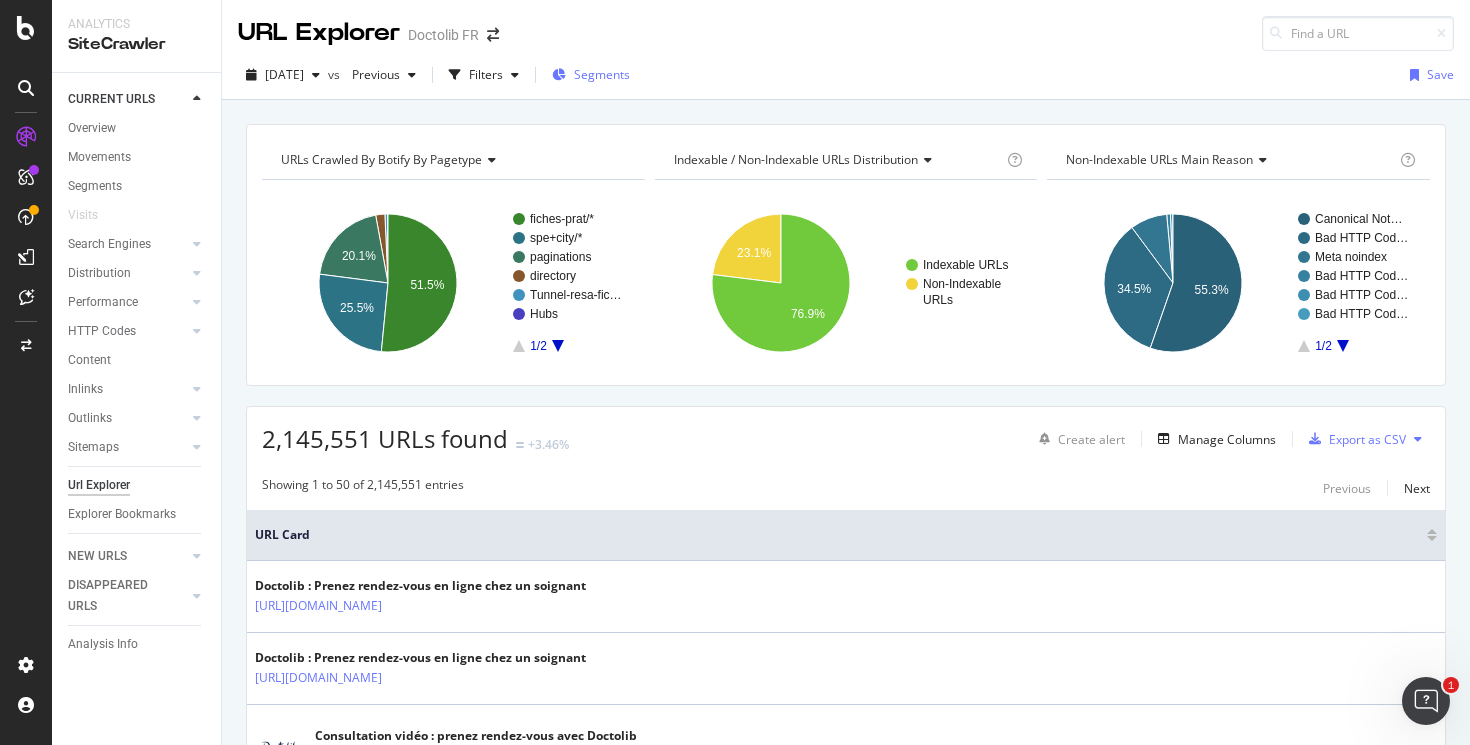 click on "Segments" at bounding box center [602, 74] 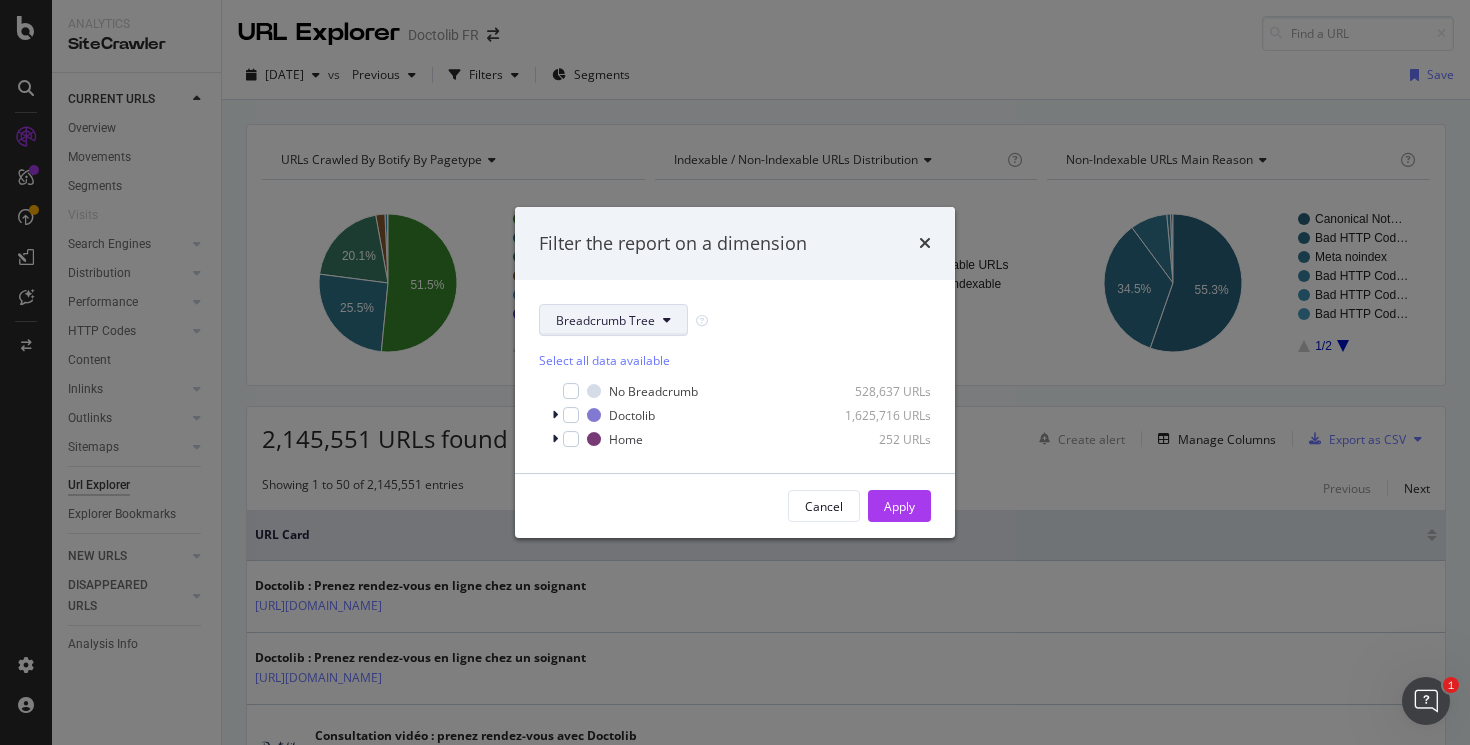 click on "Breadcrumb Tree" at bounding box center [613, 320] 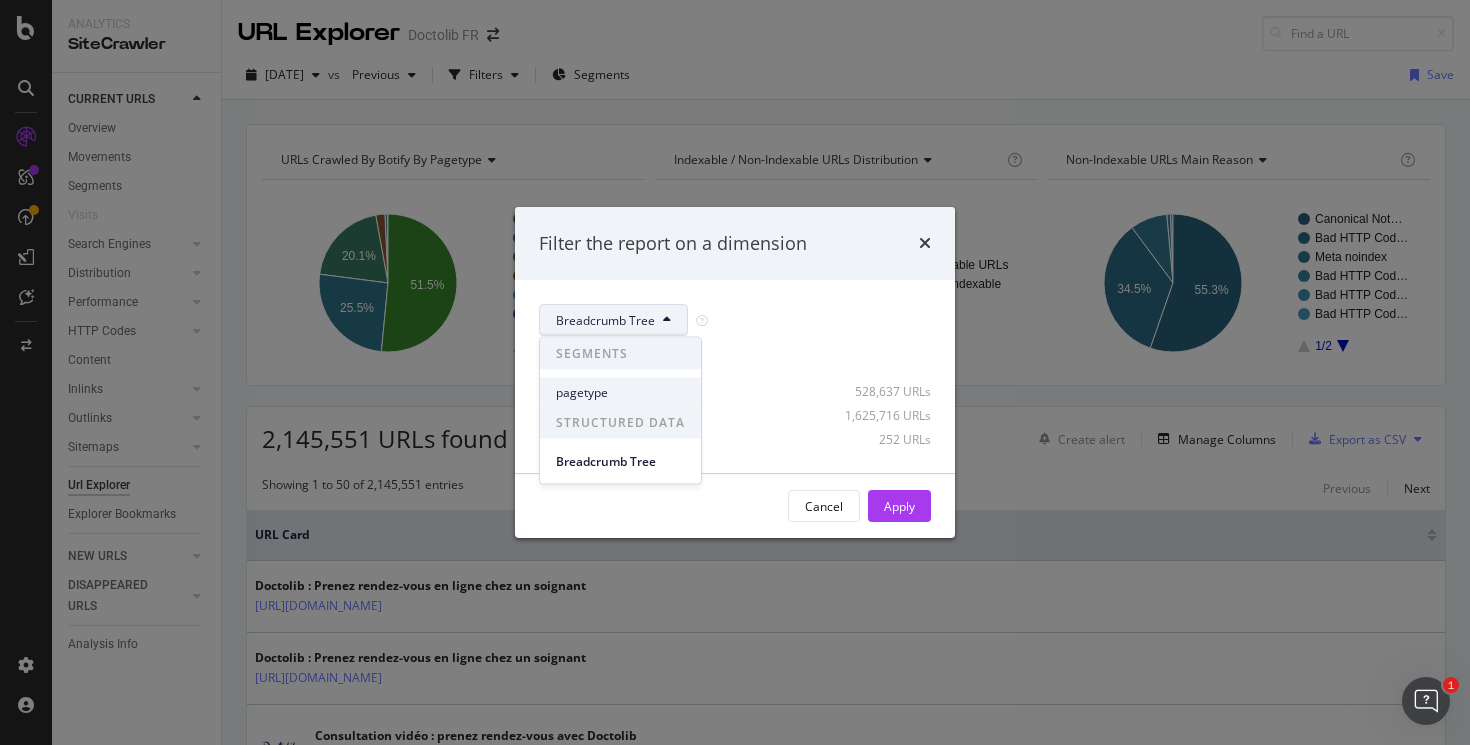 click on "pagetype" at bounding box center (620, 392) 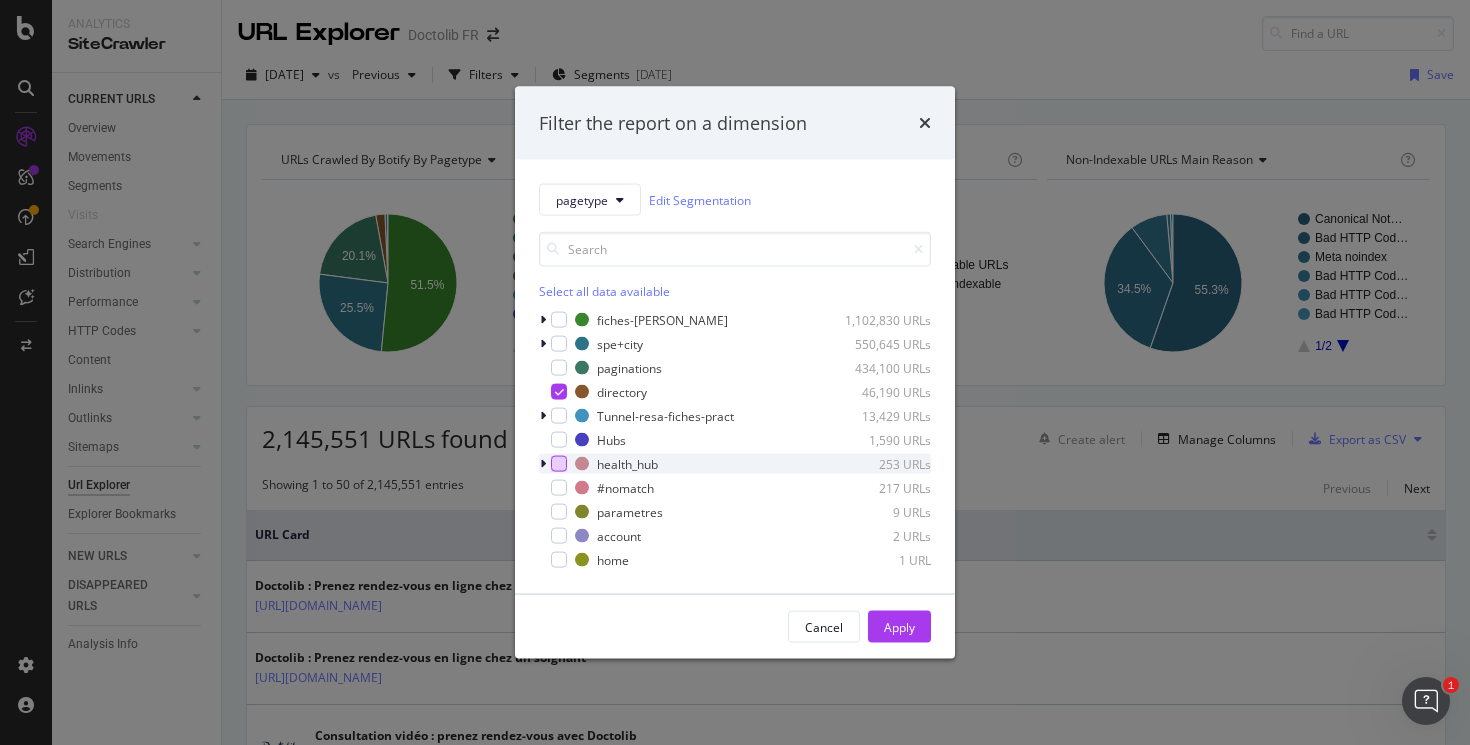 click at bounding box center [559, 464] 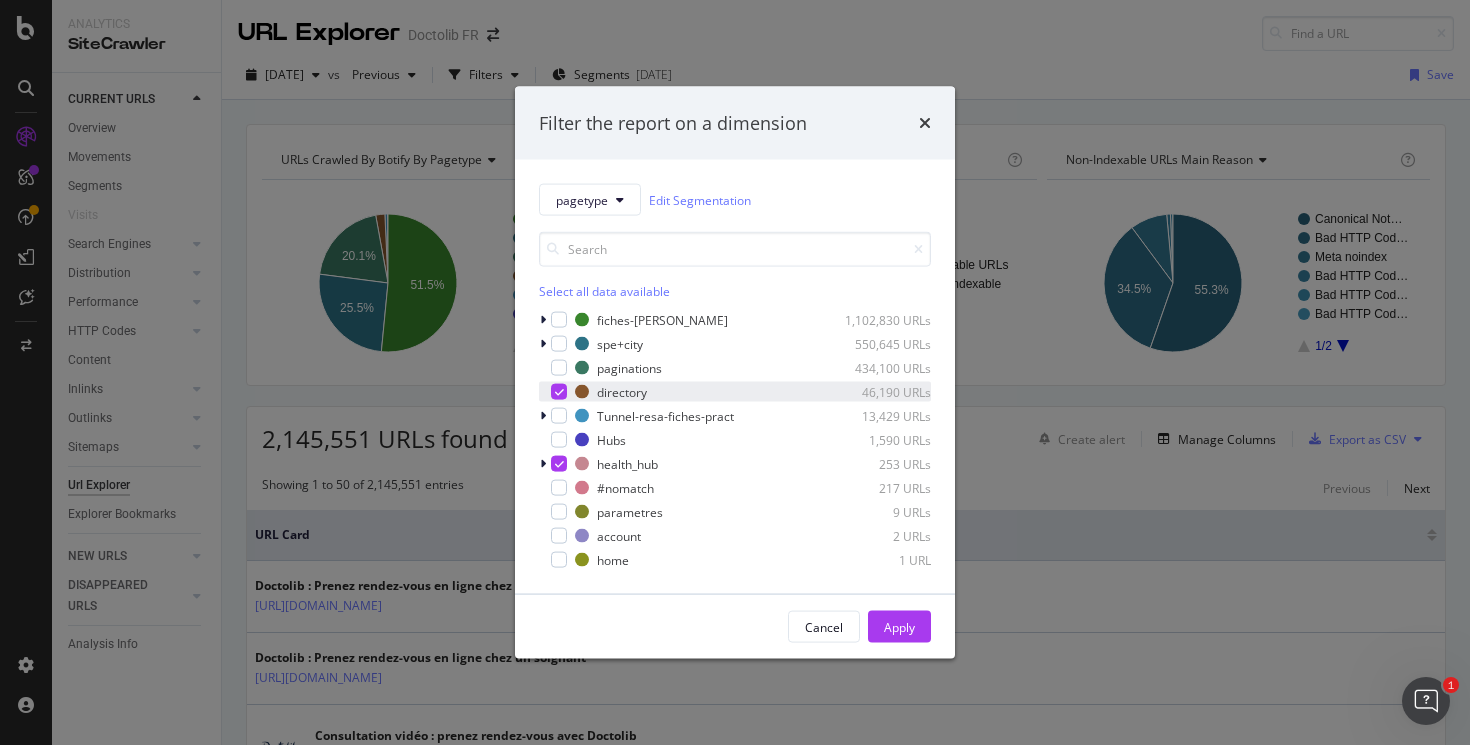 click at bounding box center (559, 392) 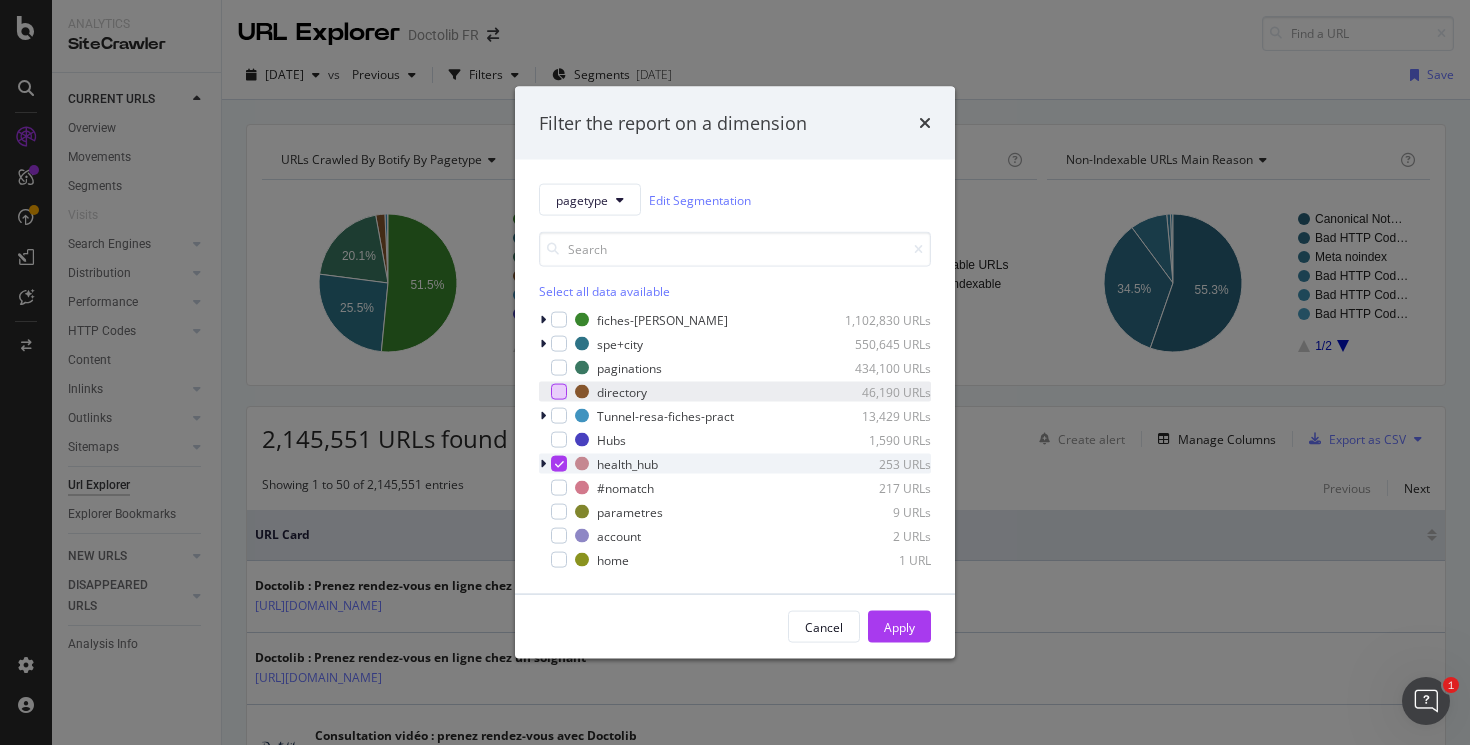 click at bounding box center [543, 464] 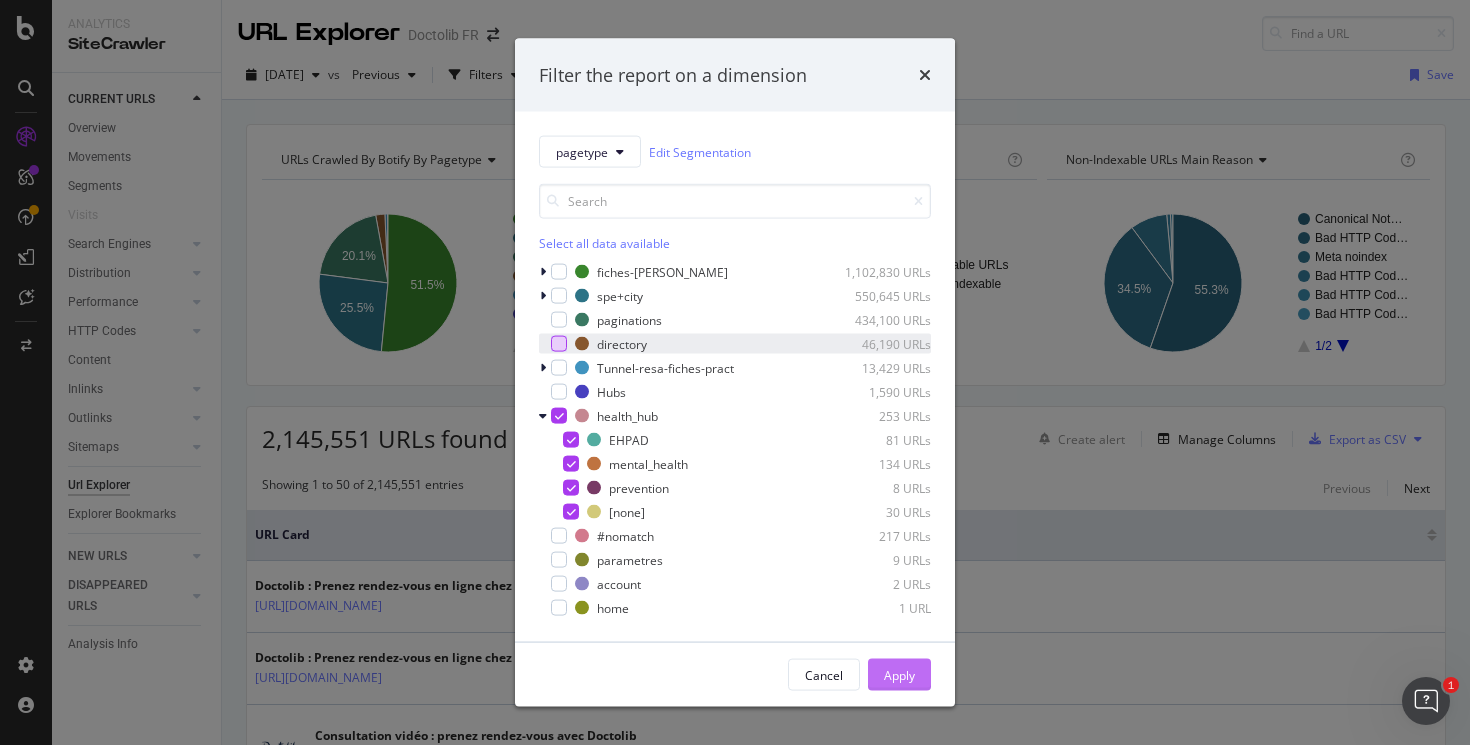 click on "Apply" at bounding box center [899, 674] 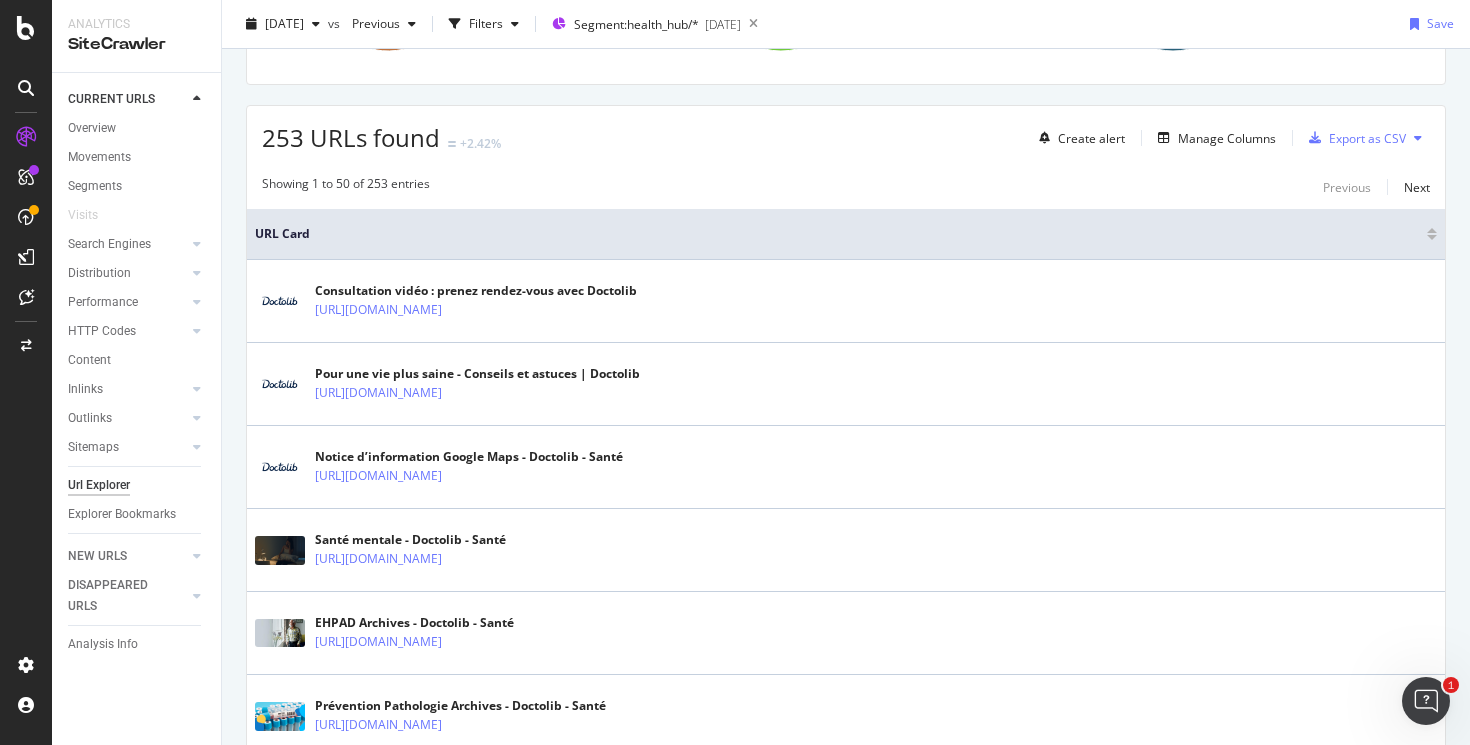 scroll, scrollTop: 300, scrollLeft: 0, axis: vertical 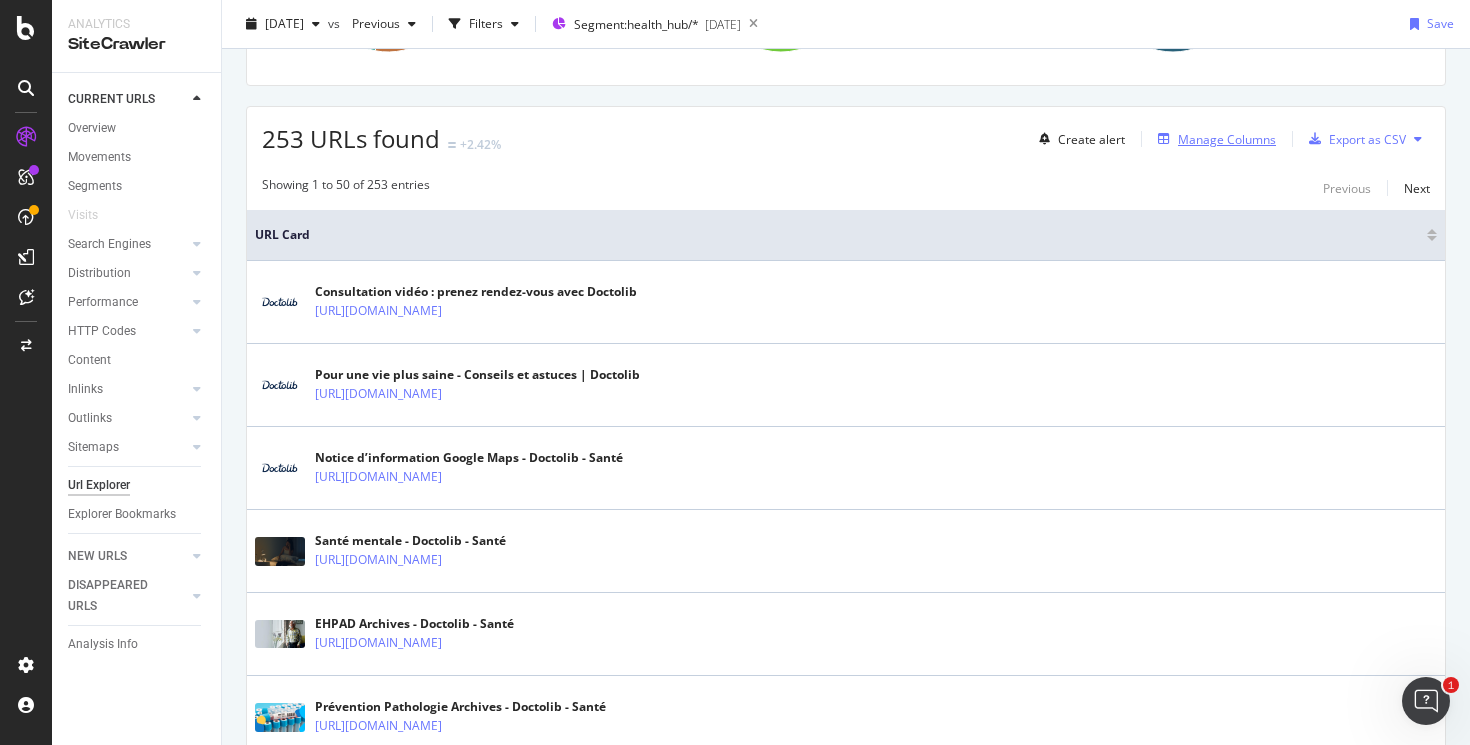 click on "Manage Columns" at bounding box center (1227, 139) 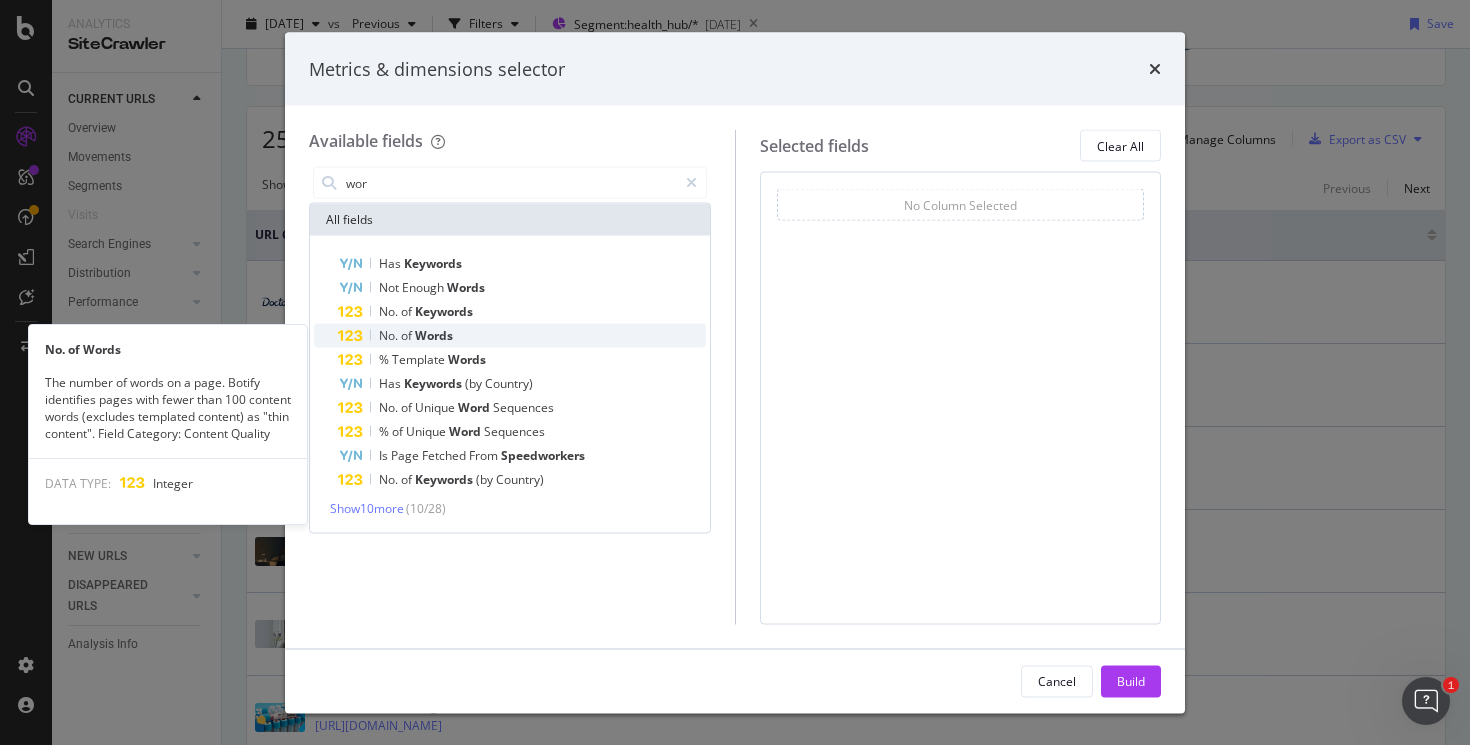 type on "wor" 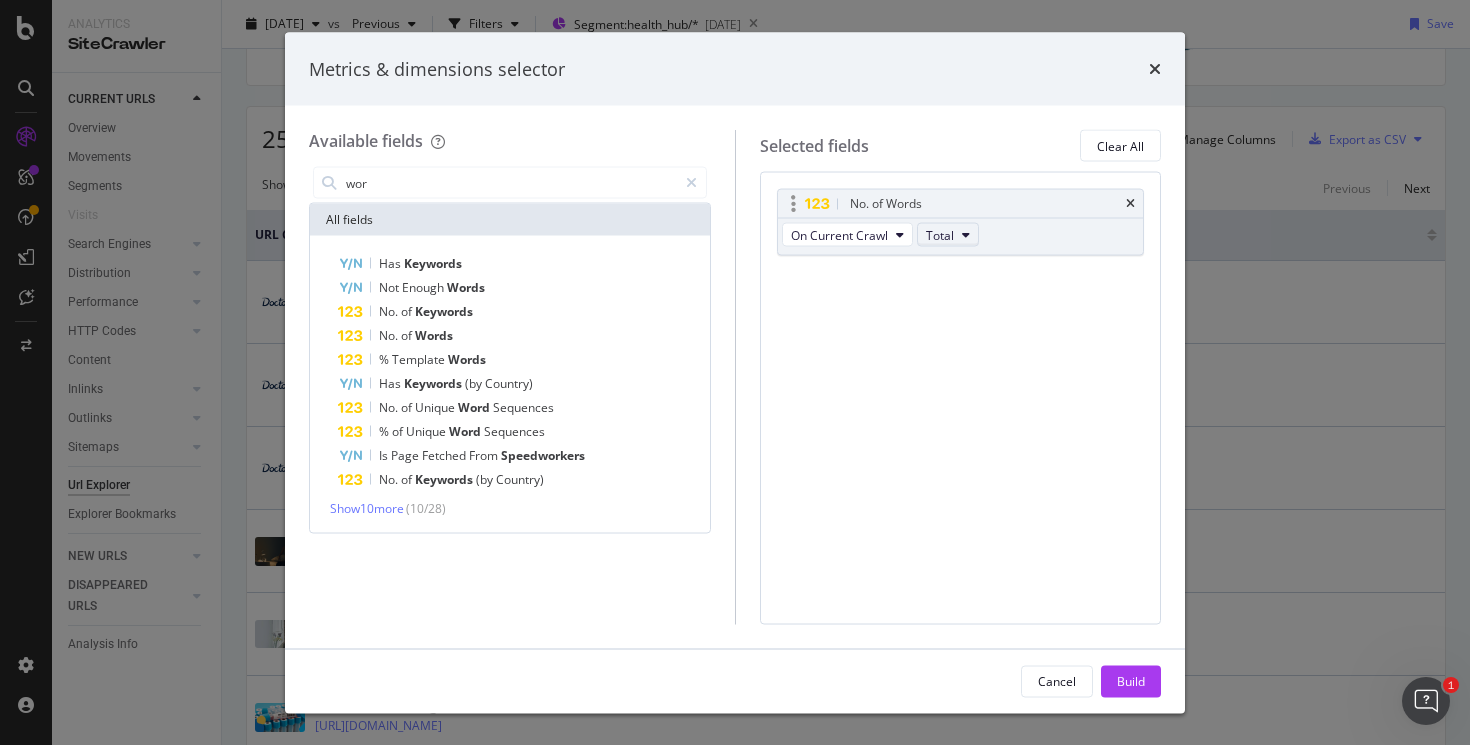 click on "Total" at bounding box center (948, 235) 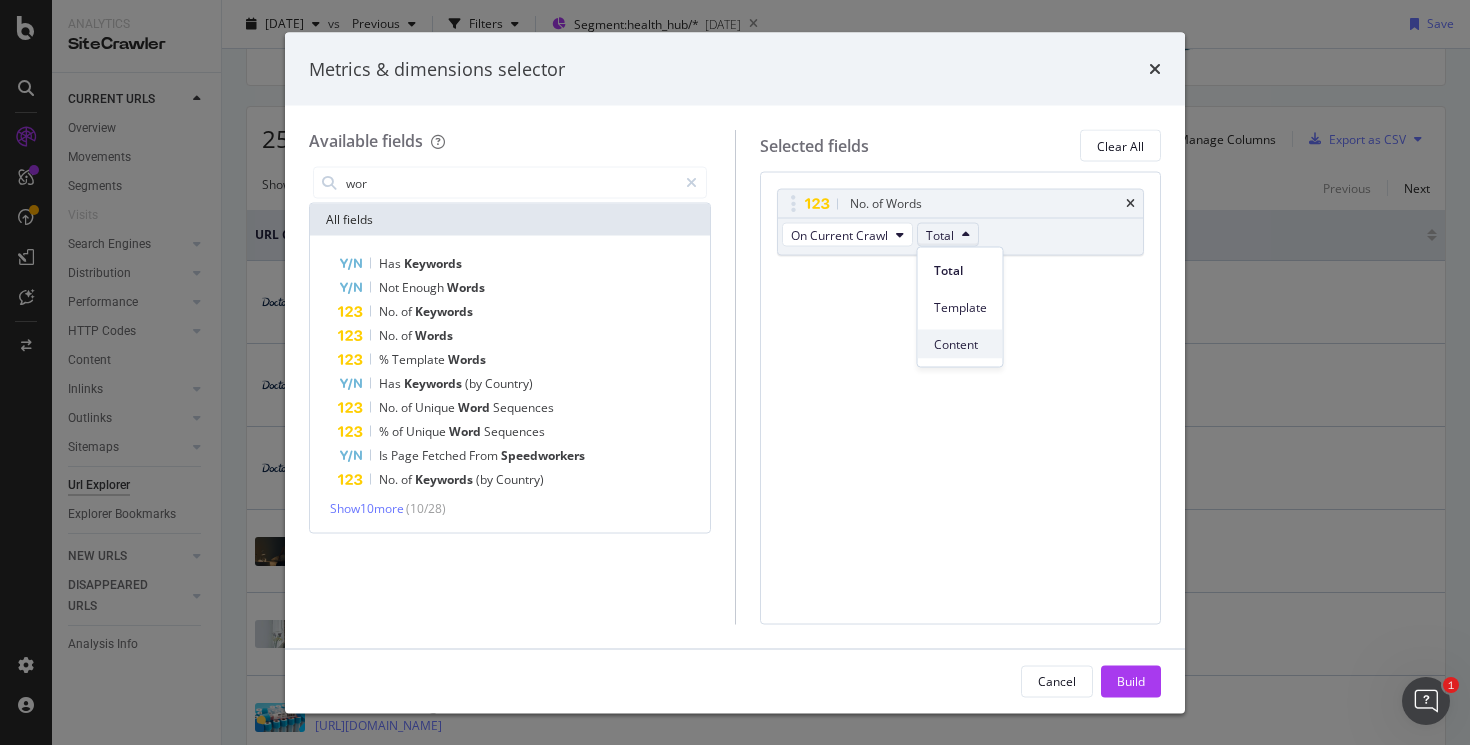 click on "Content" at bounding box center [960, 344] 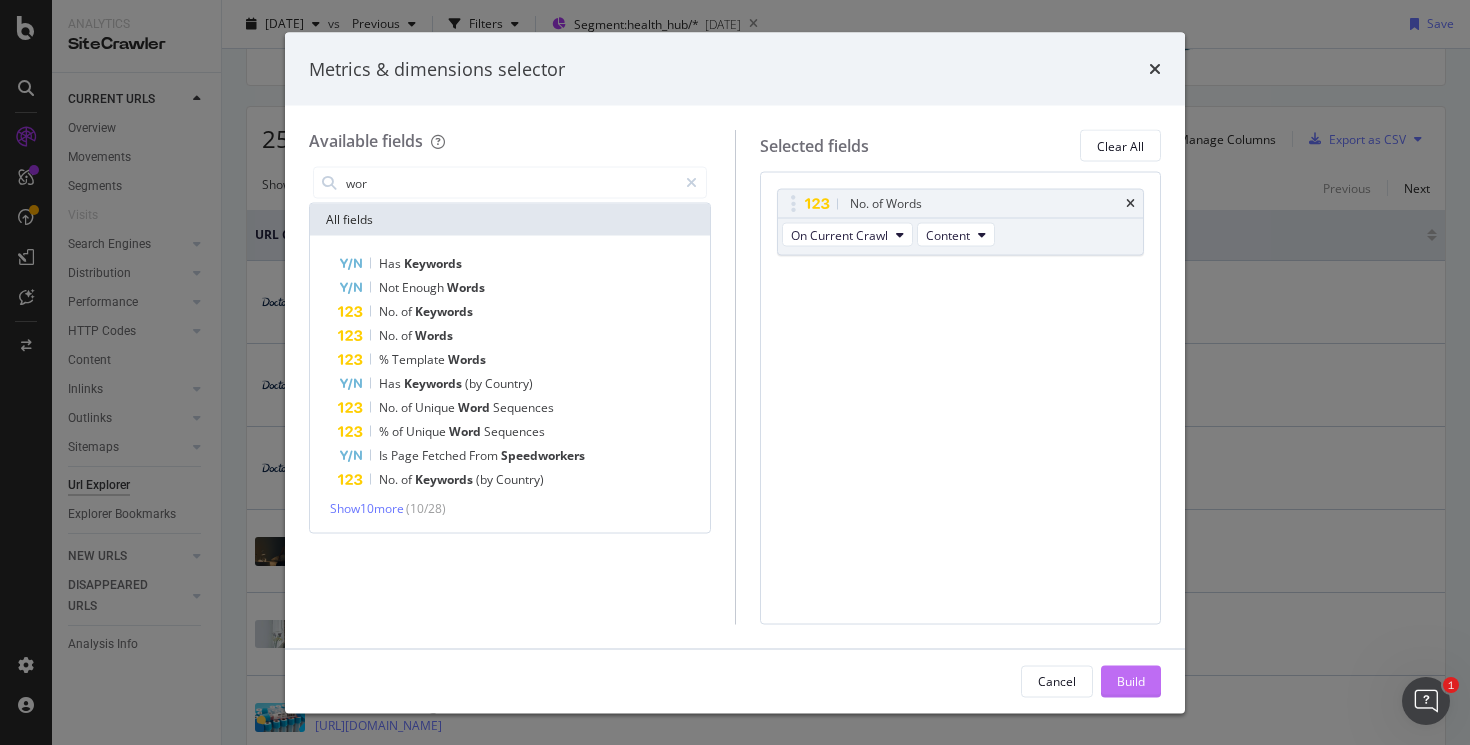 click on "Build" at bounding box center (1131, 680) 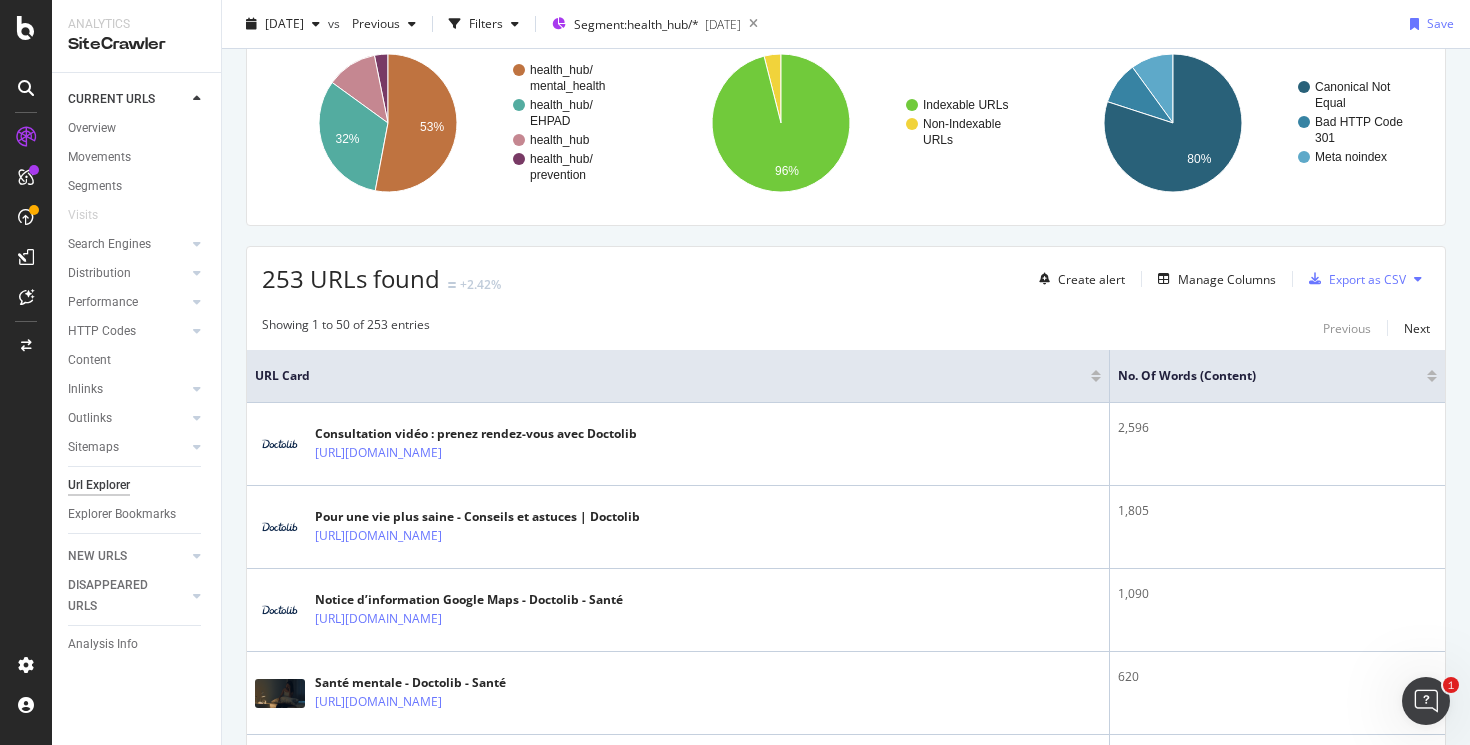 scroll, scrollTop: 224, scrollLeft: 0, axis: vertical 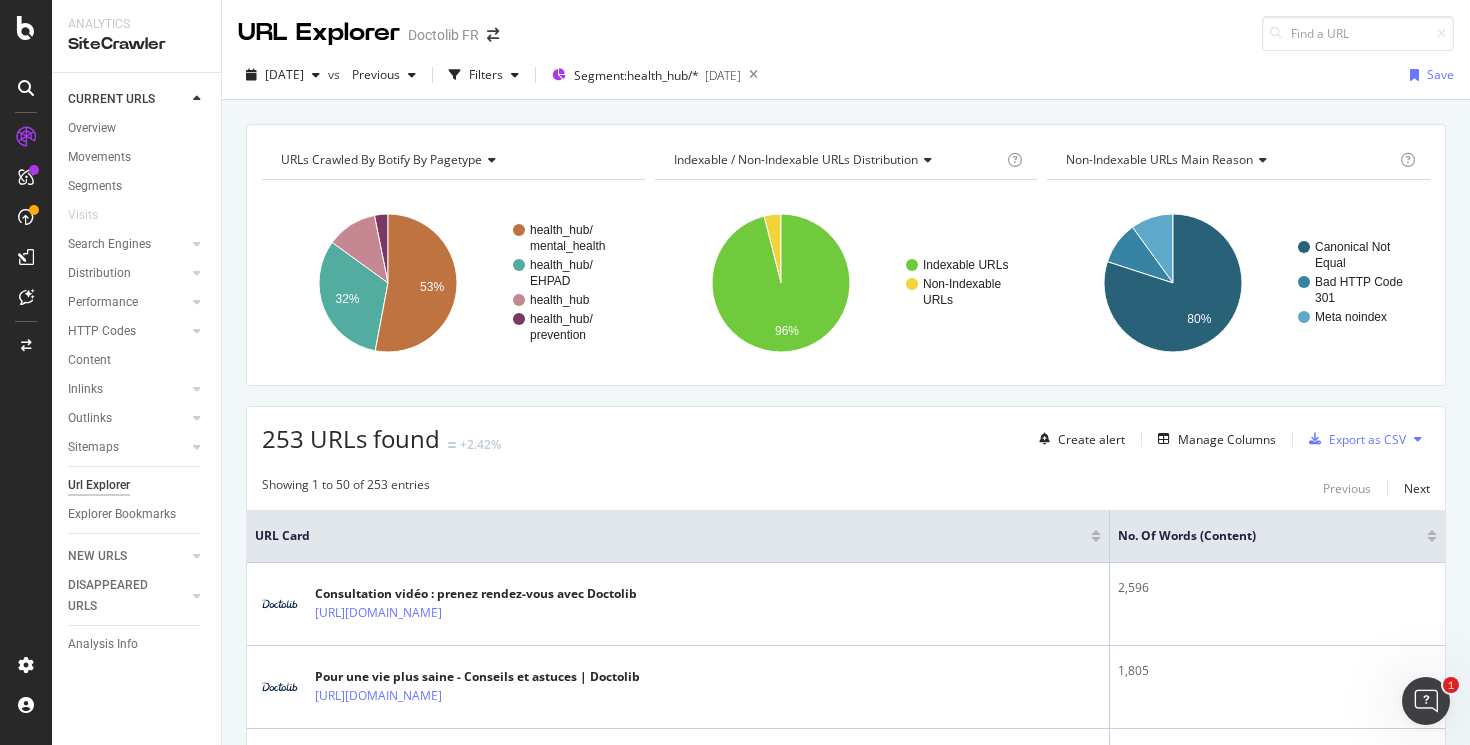 click at bounding box center [1418, 439] 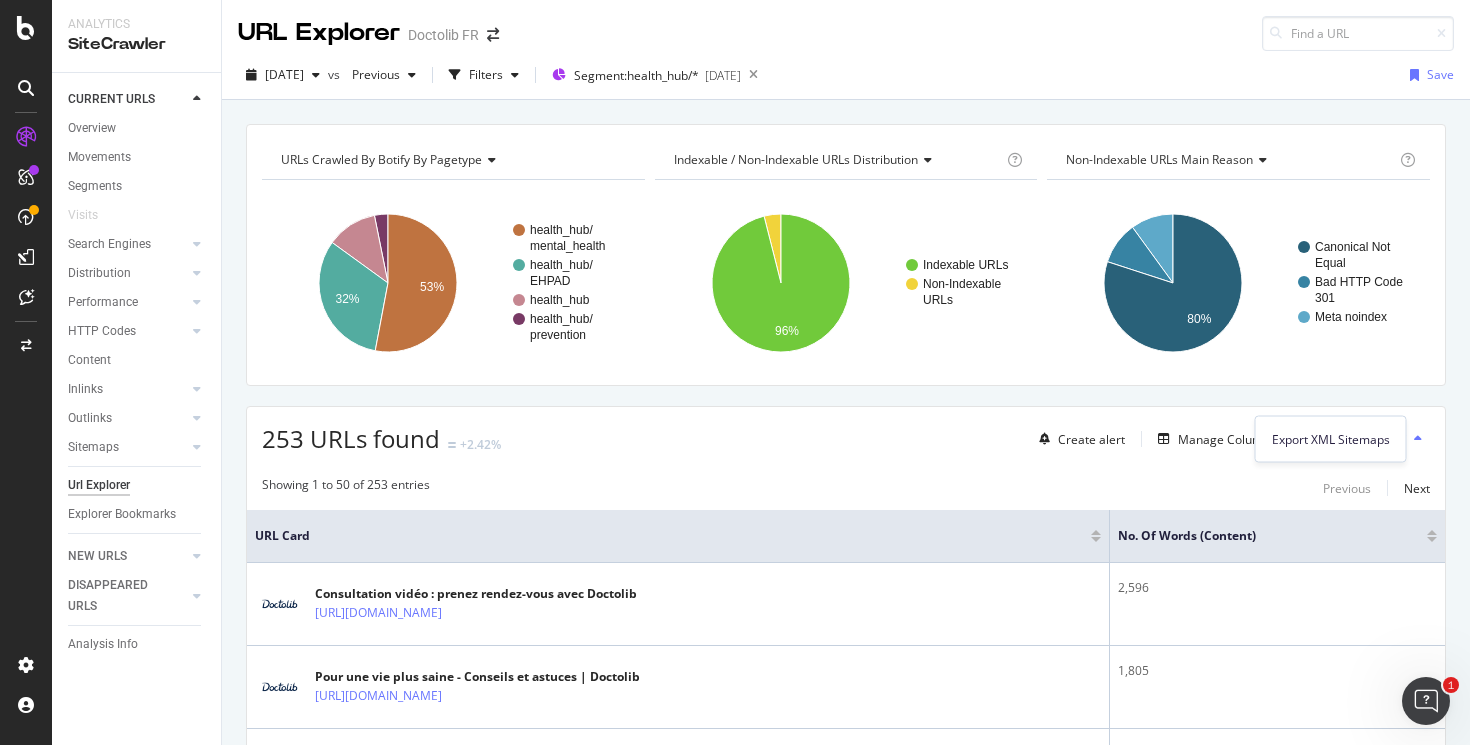 click on "Showing 1 to 50 of 253 entries Previous Next" at bounding box center [846, 488] 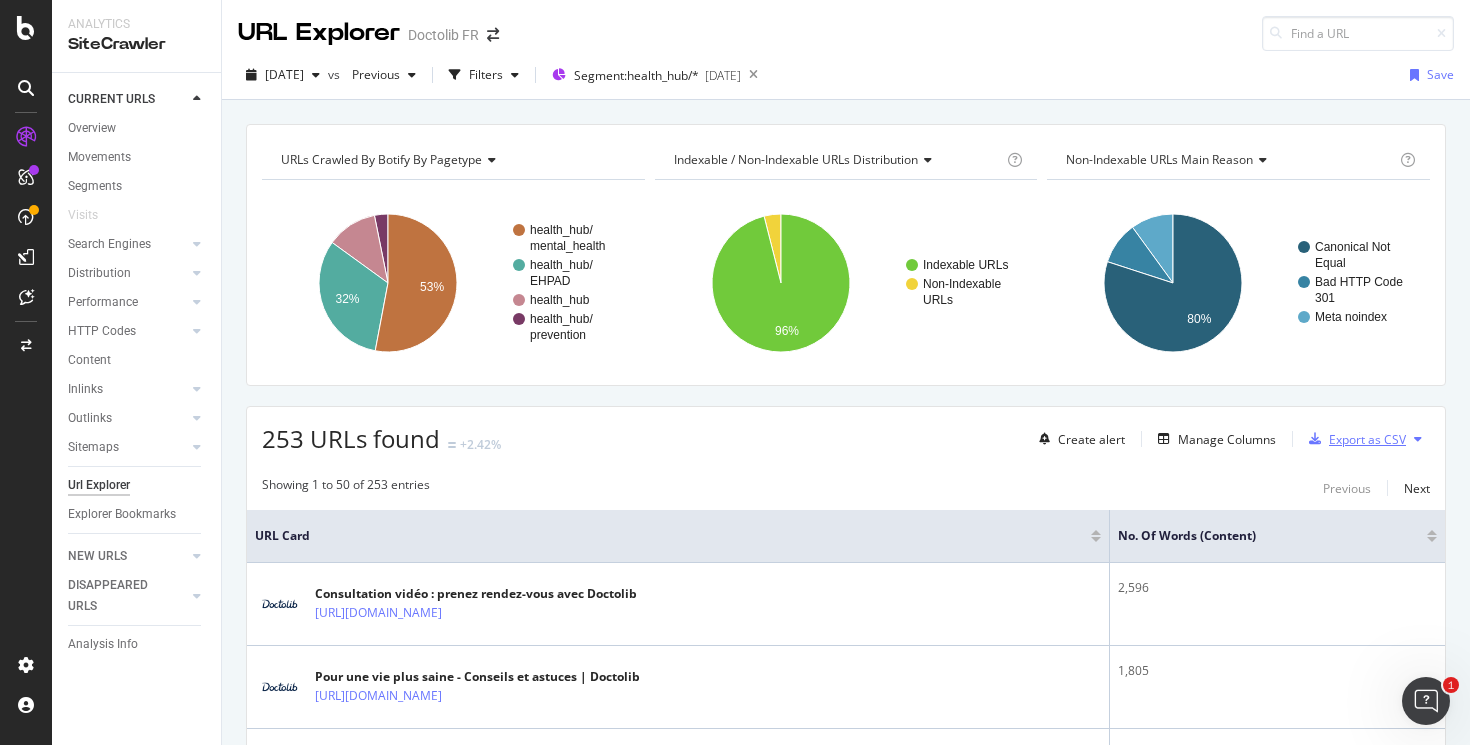 click on "Export as CSV" at bounding box center [1367, 439] 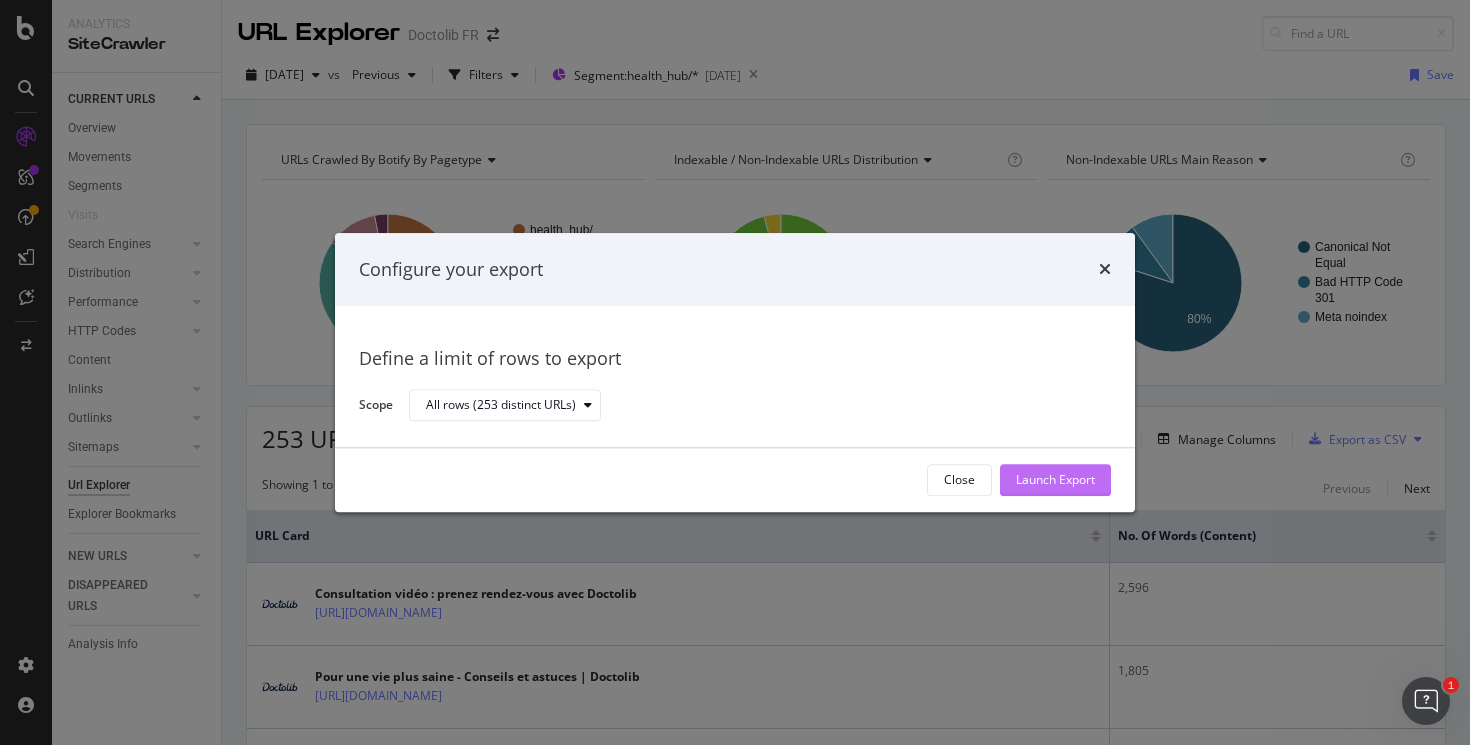 click on "Launch Export" at bounding box center (1055, 480) 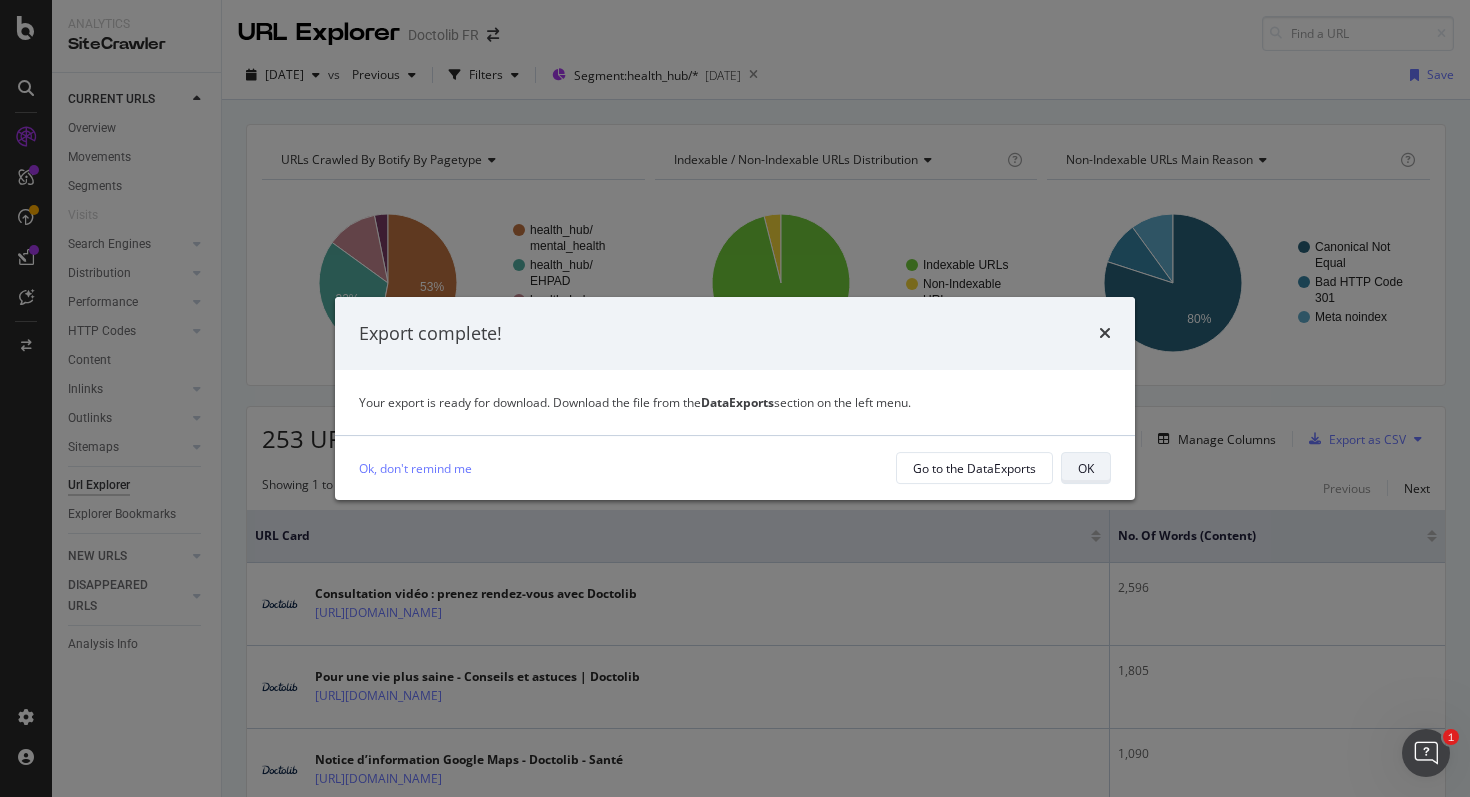 click on "OK" at bounding box center (1086, 468) 